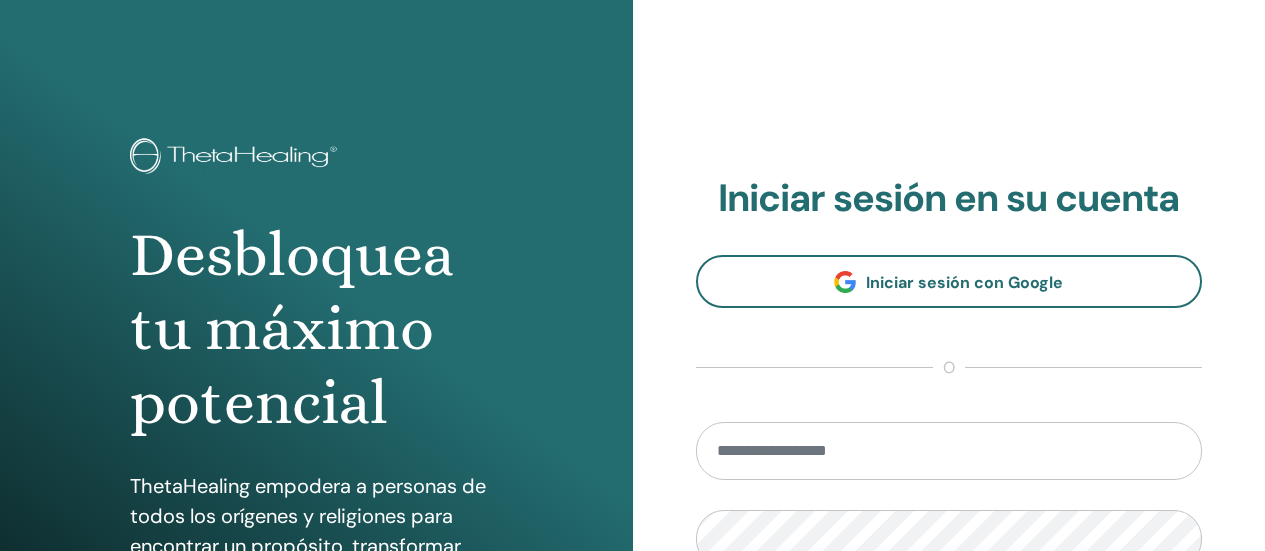 scroll, scrollTop: 300, scrollLeft: 0, axis: vertical 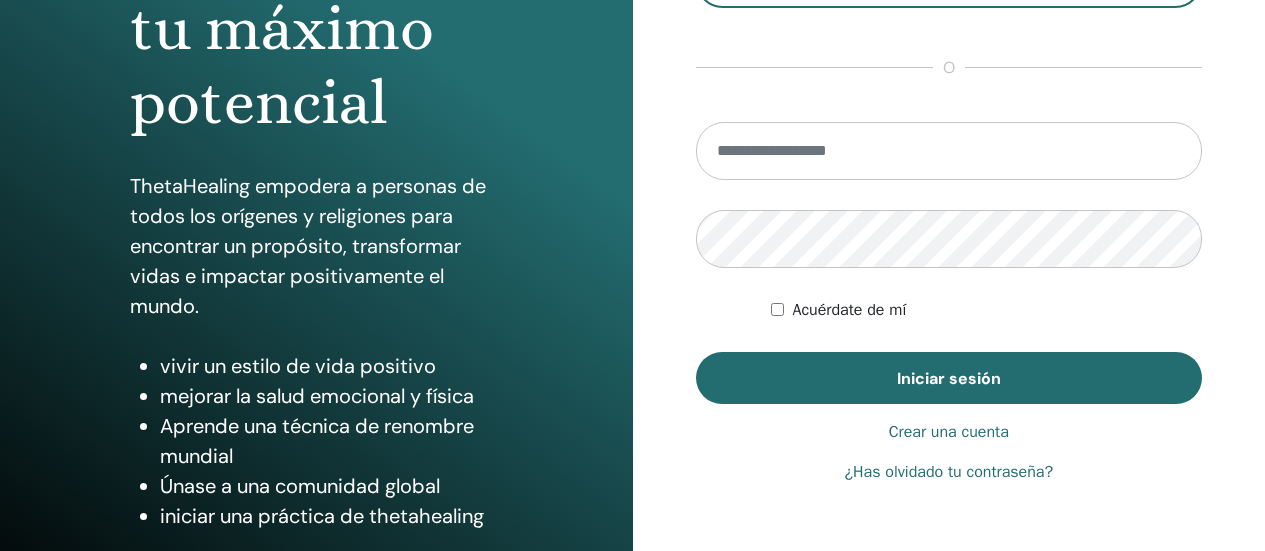 type on "**********" 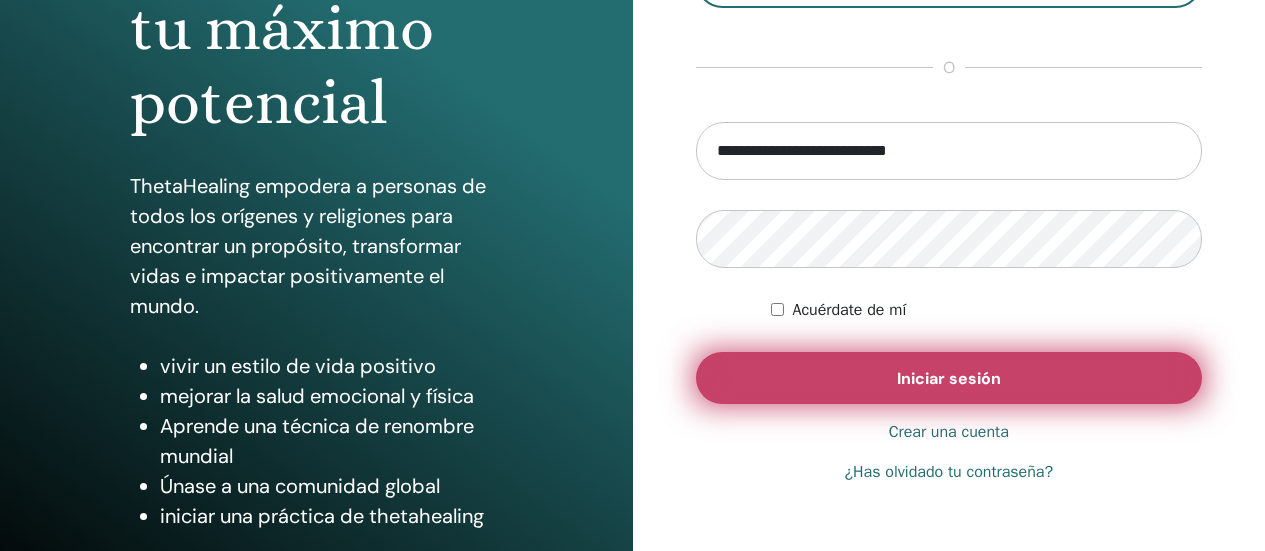 click on "Iniciar sesión" at bounding box center (949, 378) 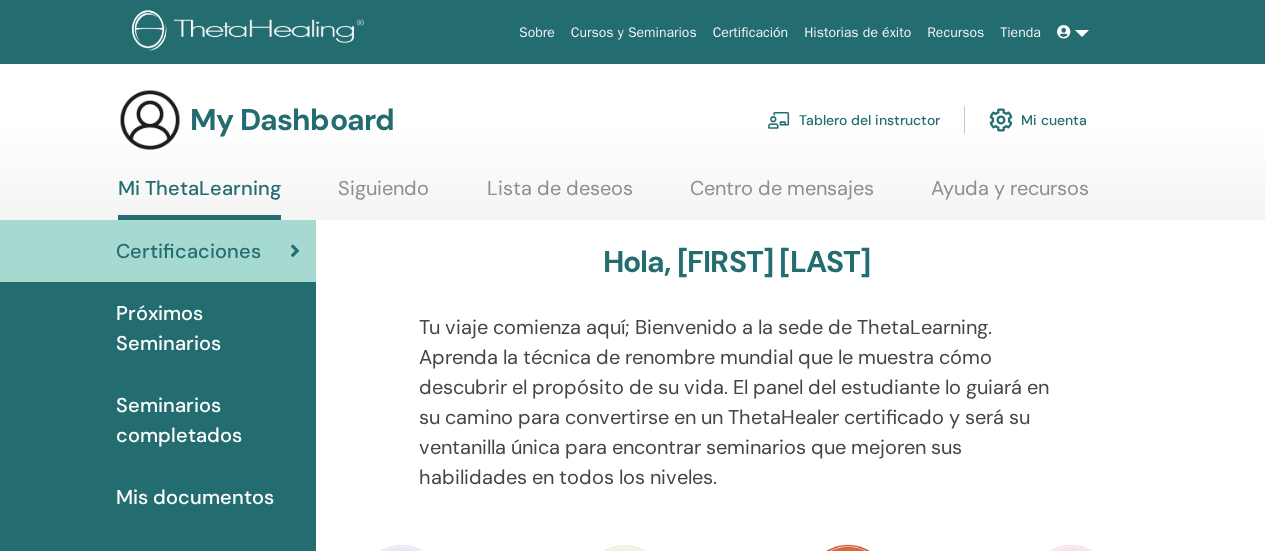 scroll, scrollTop: 0, scrollLeft: 0, axis: both 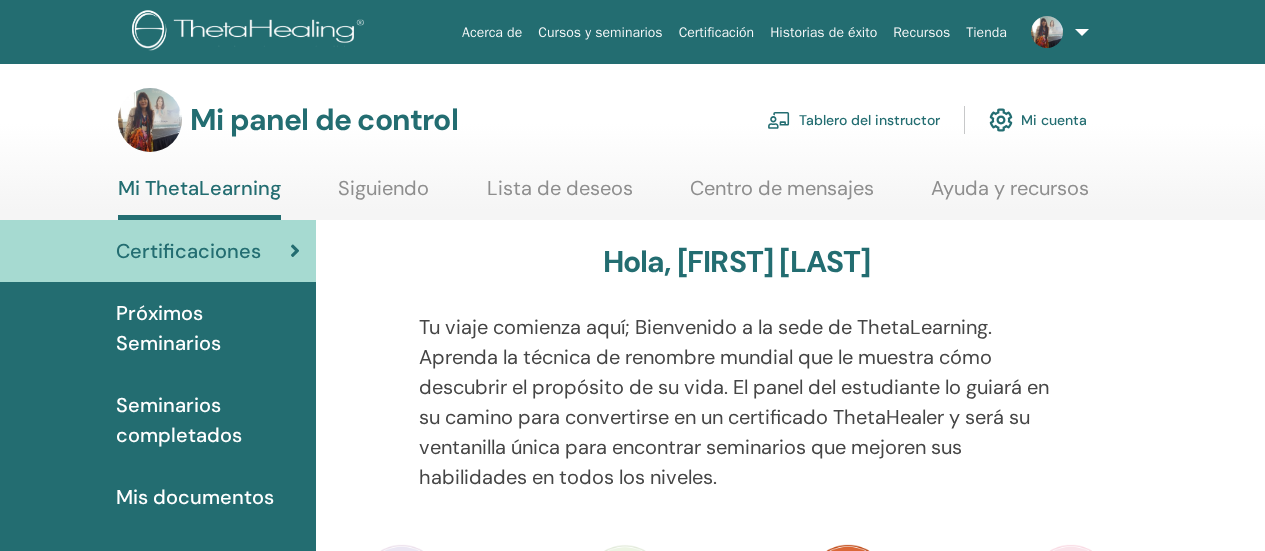 click on "Tablero del instructor" at bounding box center [869, 121] 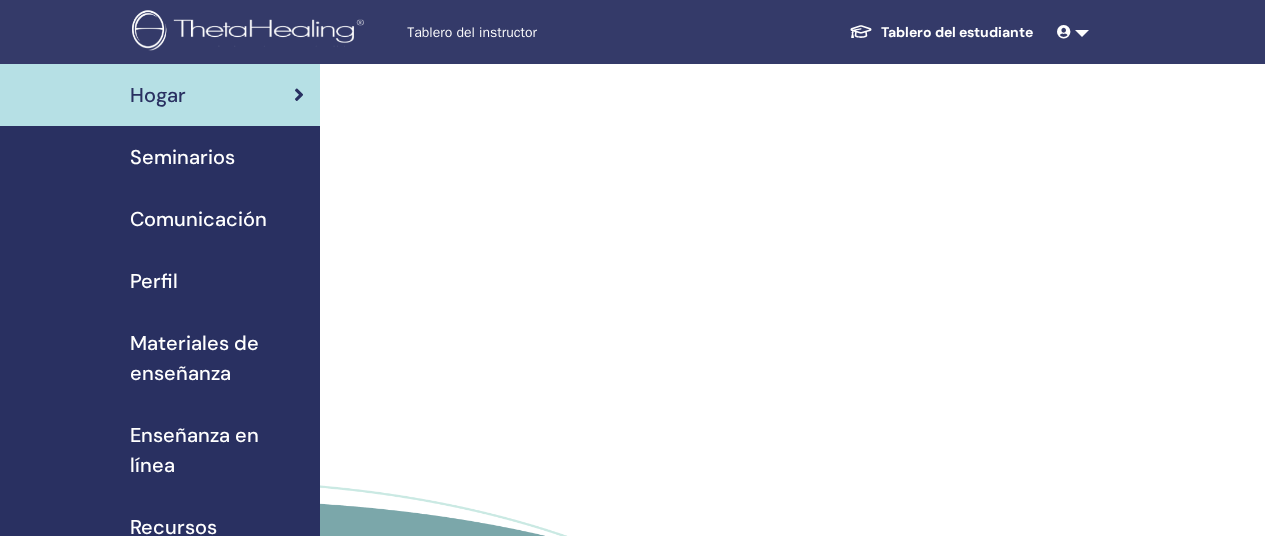 scroll, scrollTop: 0, scrollLeft: 0, axis: both 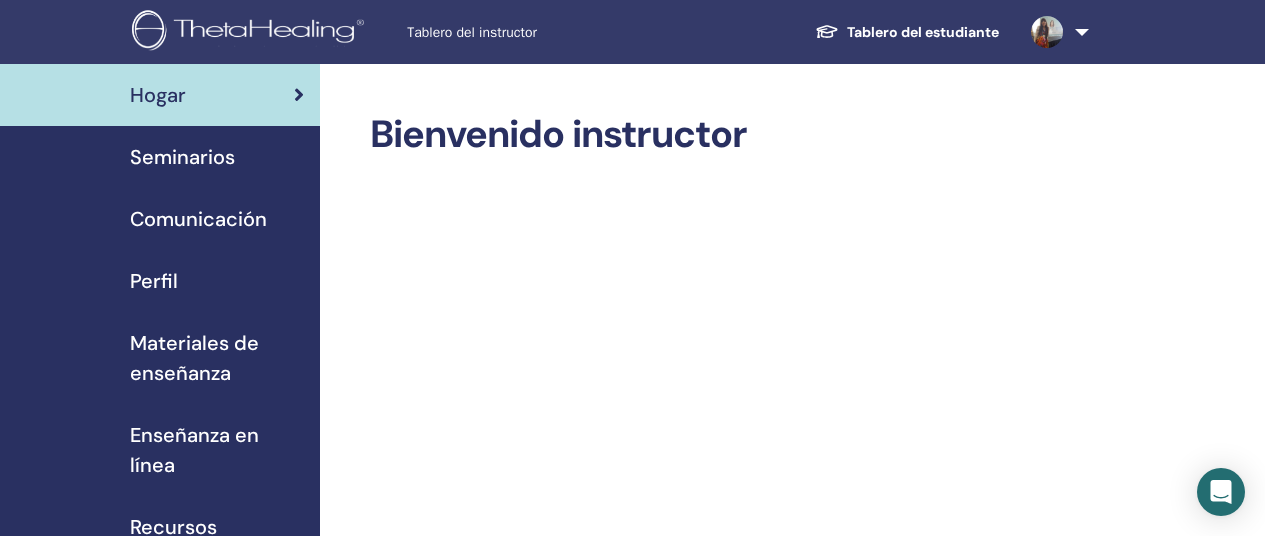 click on "Materiales de enseñanza" at bounding box center [217, 358] 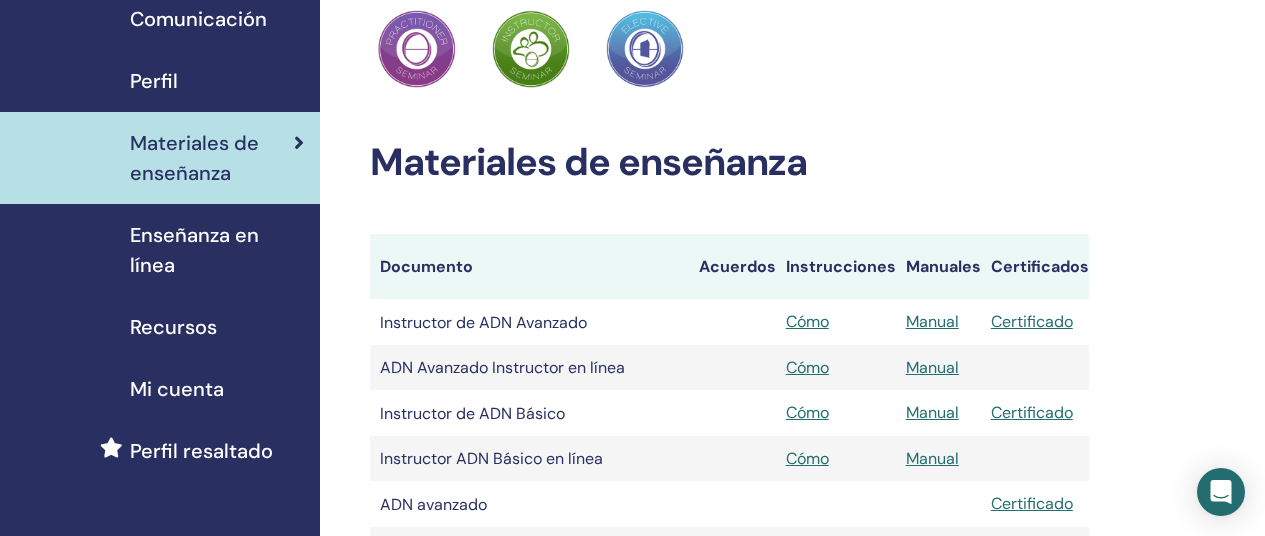 scroll, scrollTop: 300, scrollLeft: 0, axis: vertical 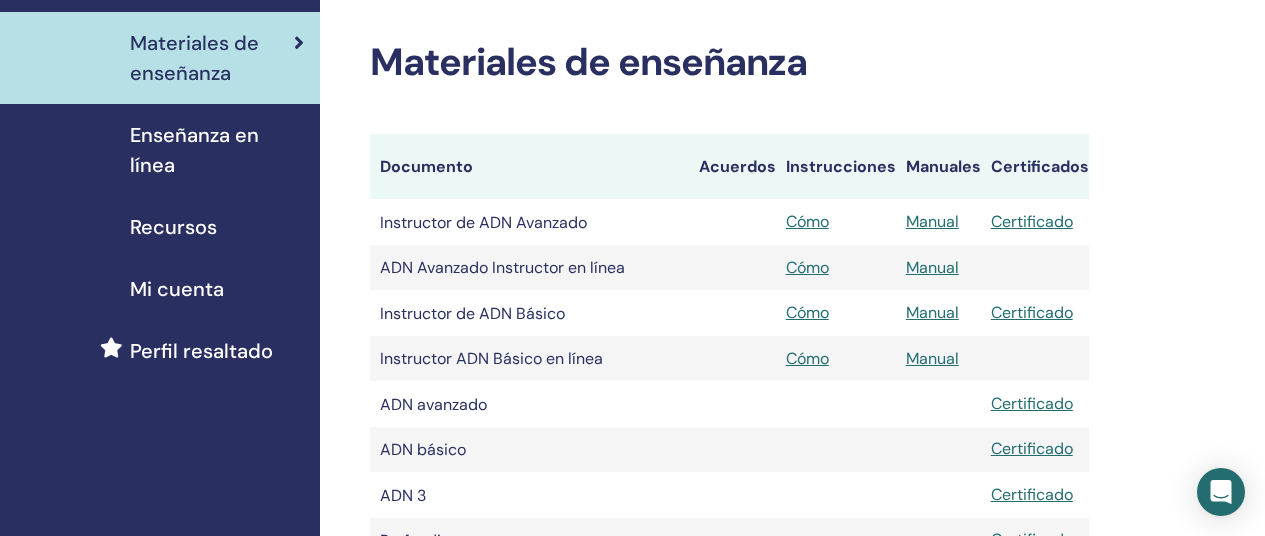 click on "Recursos" at bounding box center (173, 227) 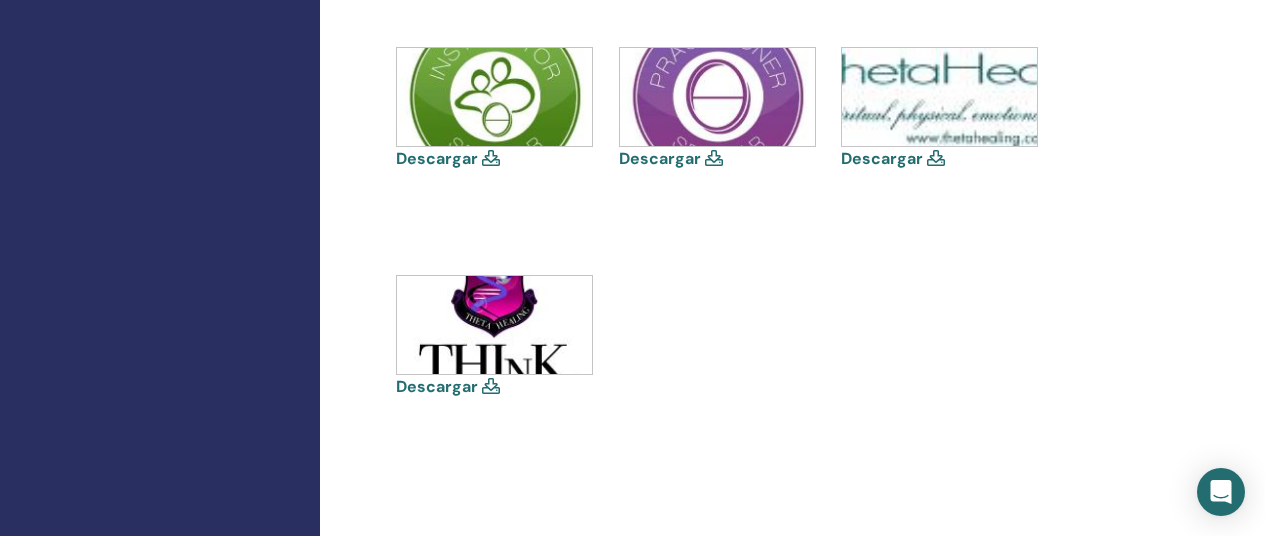 scroll, scrollTop: 600, scrollLeft: 0, axis: vertical 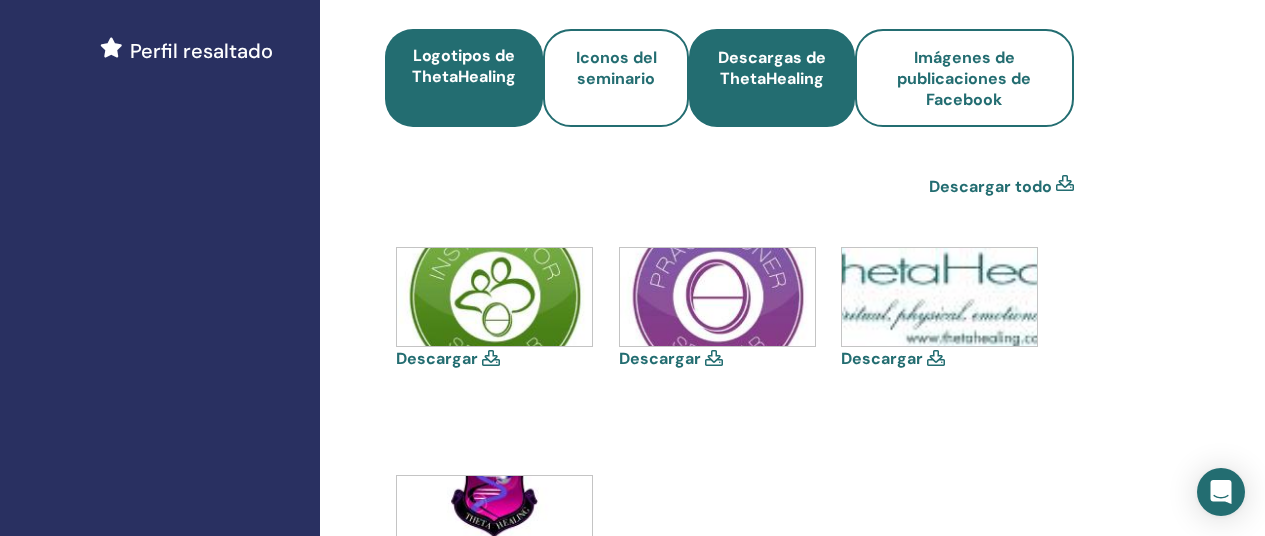 click on "Descargas de ThetaHealing" at bounding box center [772, 68] 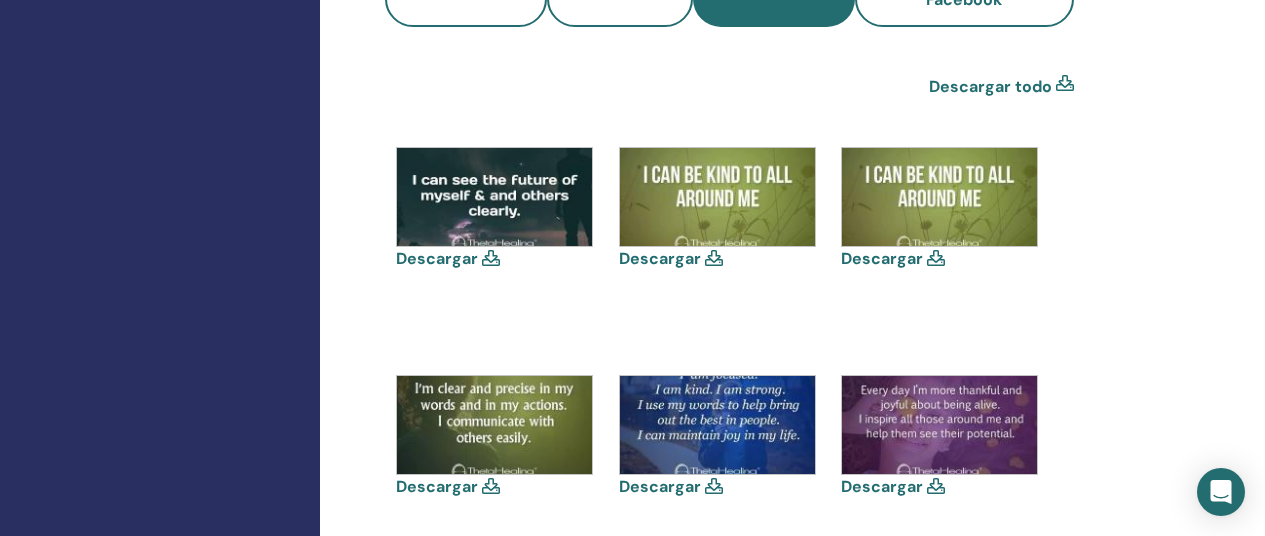 scroll, scrollTop: 200, scrollLeft: 0, axis: vertical 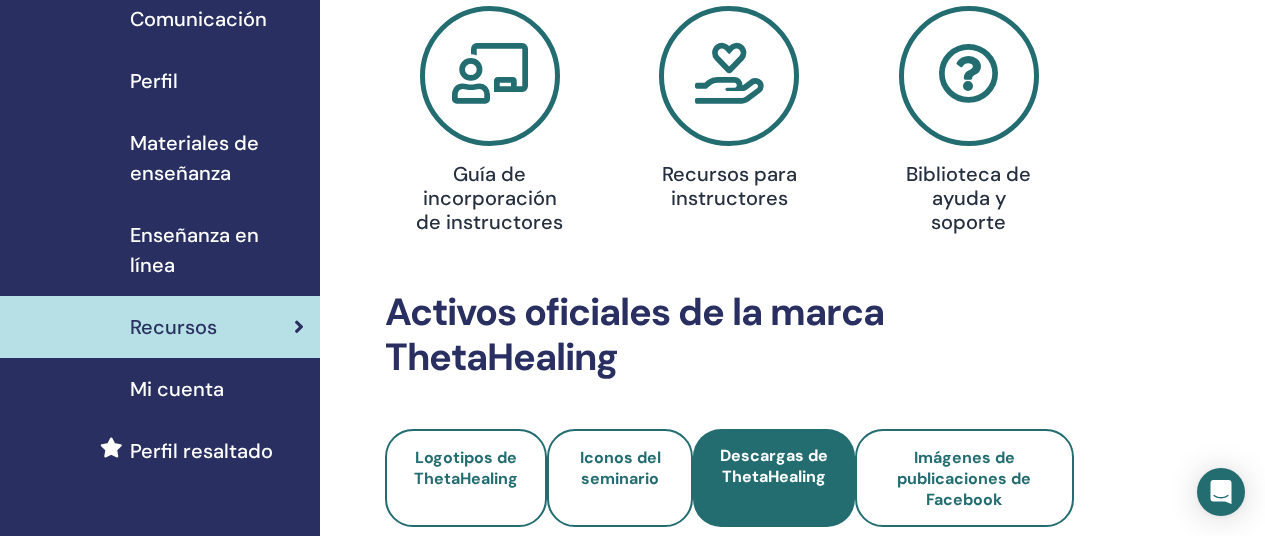 click on "Recursos" at bounding box center [173, 327] 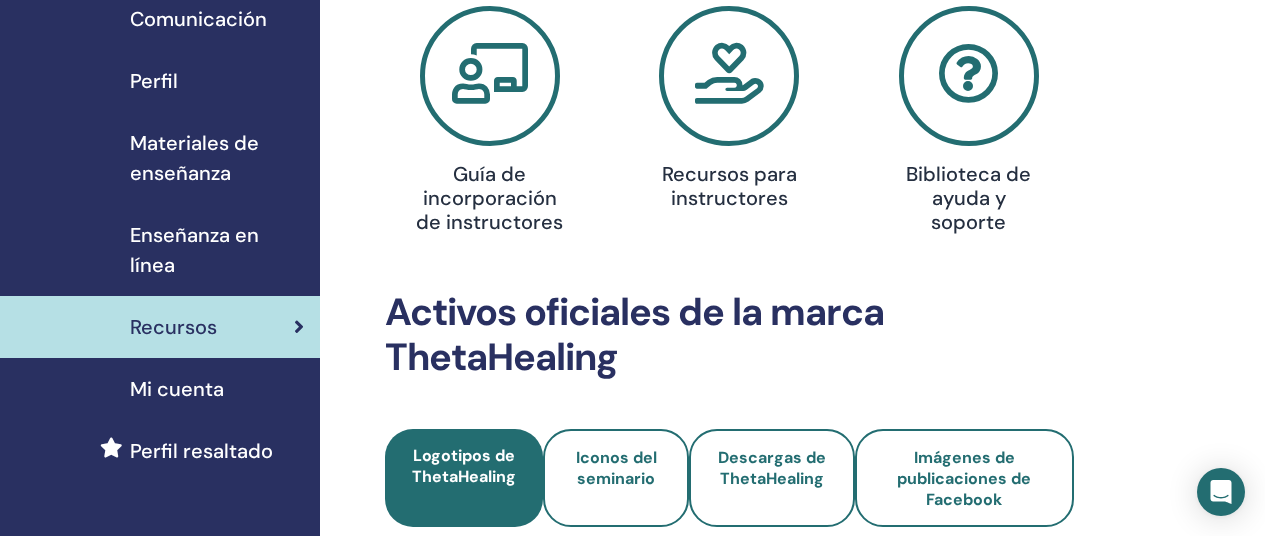 scroll, scrollTop: 100, scrollLeft: 0, axis: vertical 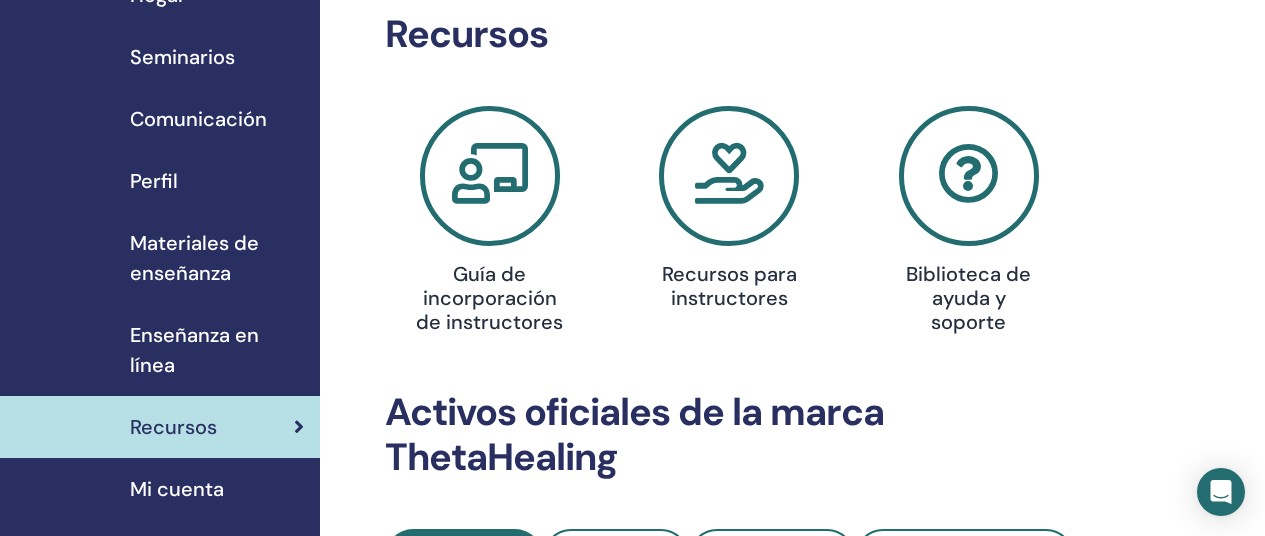 click on "Materiales de enseñanza" at bounding box center (194, 258) 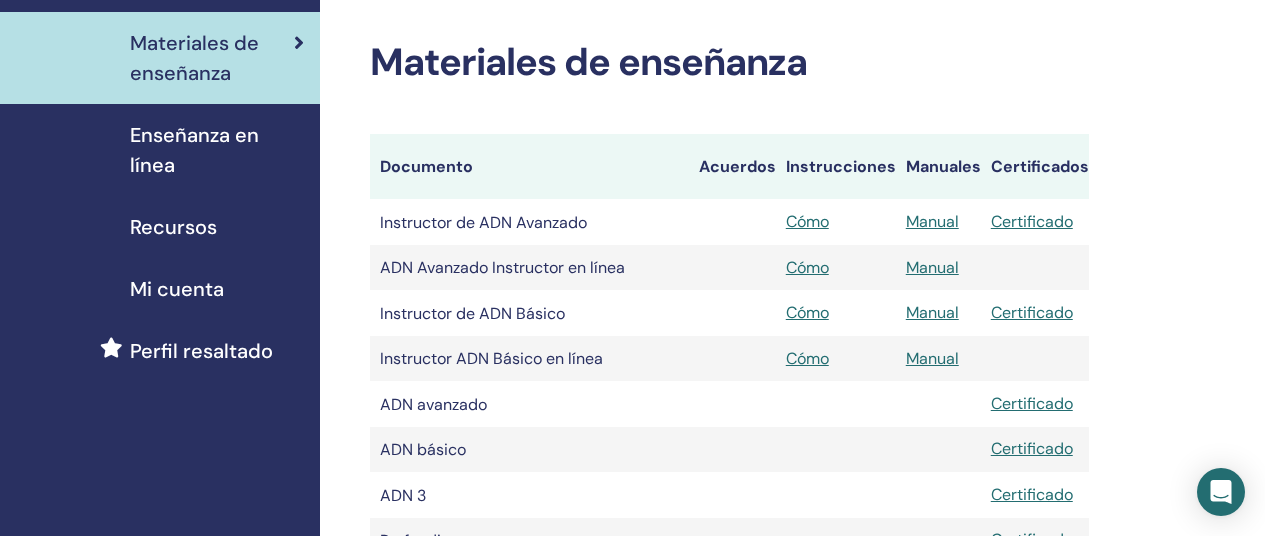 scroll, scrollTop: 100, scrollLeft: 0, axis: vertical 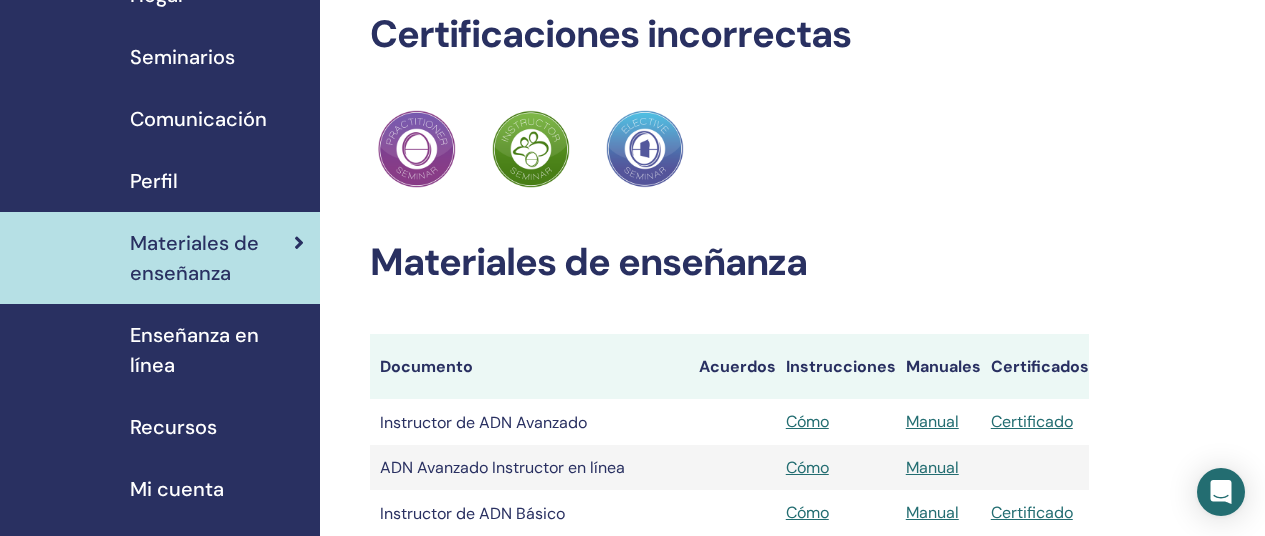 click on "Seminarios" at bounding box center (182, 57) 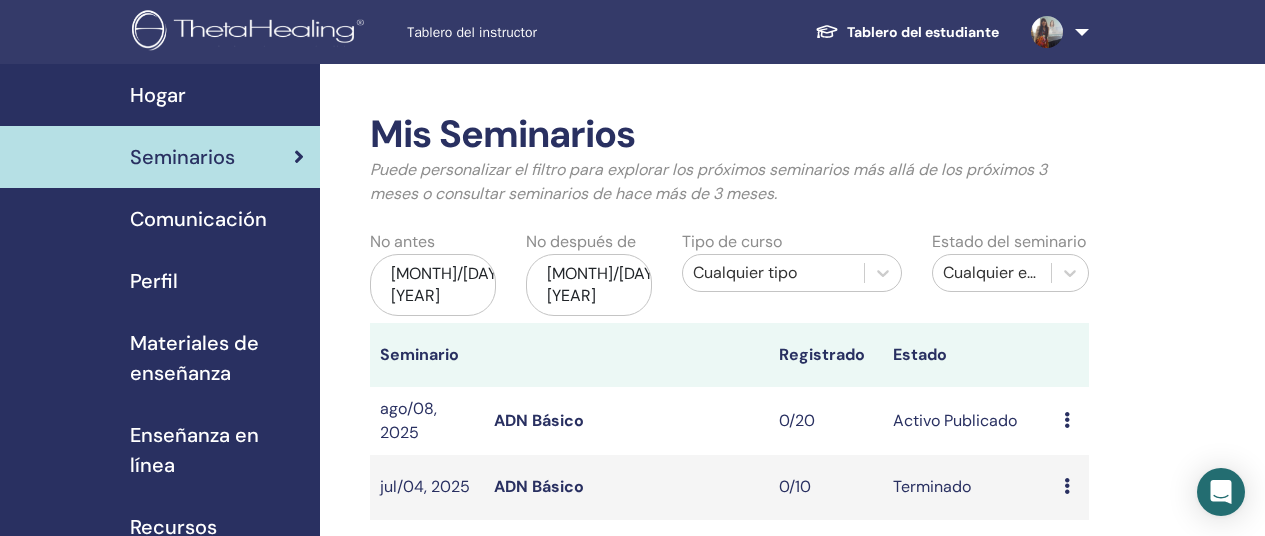 scroll, scrollTop: 200, scrollLeft: 0, axis: vertical 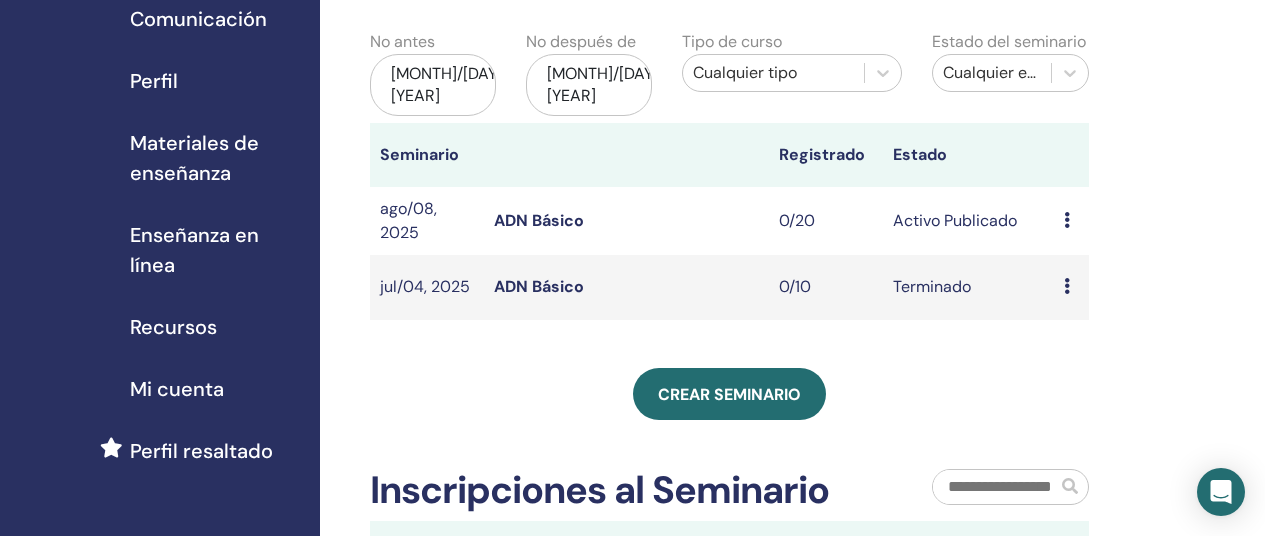 click at bounding box center [1067, 220] 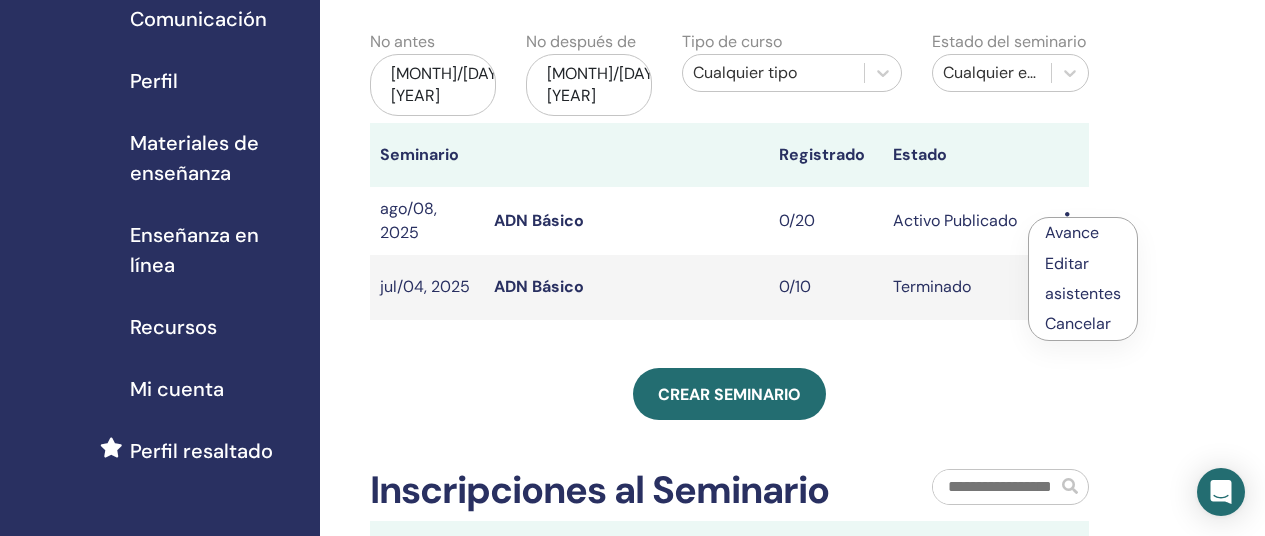 click on "Avance" at bounding box center [1072, 232] 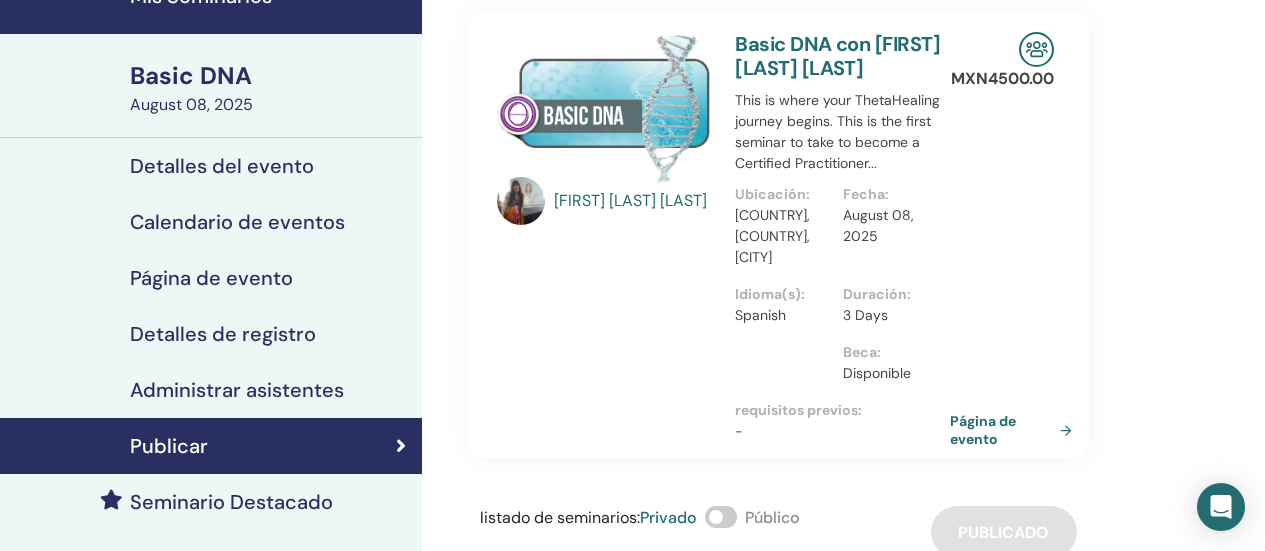 scroll, scrollTop: 0, scrollLeft: 0, axis: both 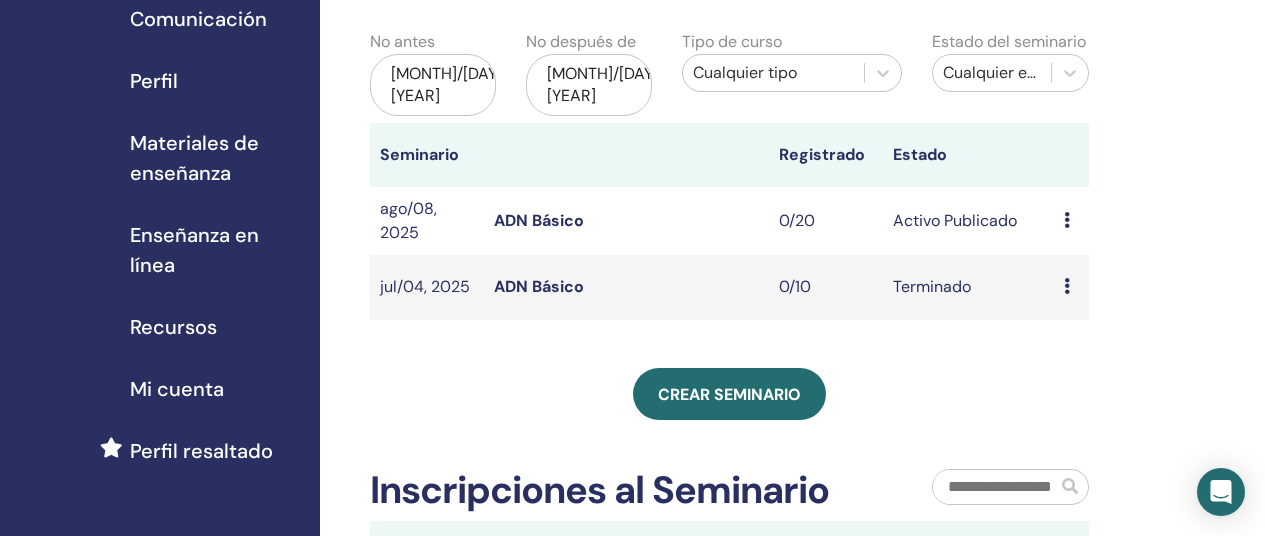 click on "Recursos" at bounding box center [173, 327] 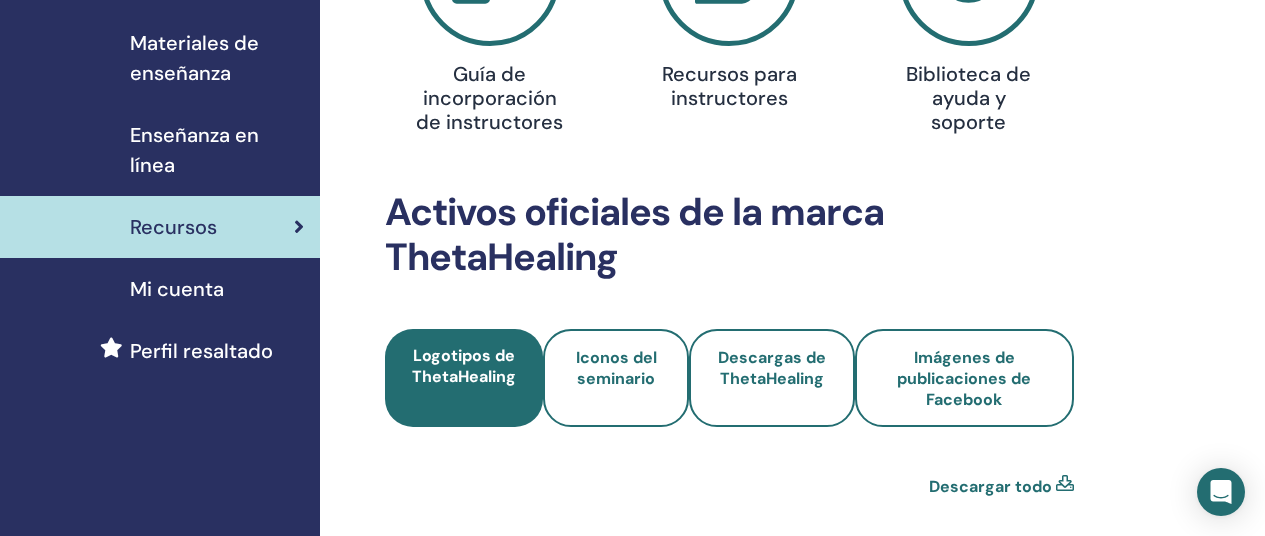 scroll, scrollTop: 100, scrollLeft: 0, axis: vertical 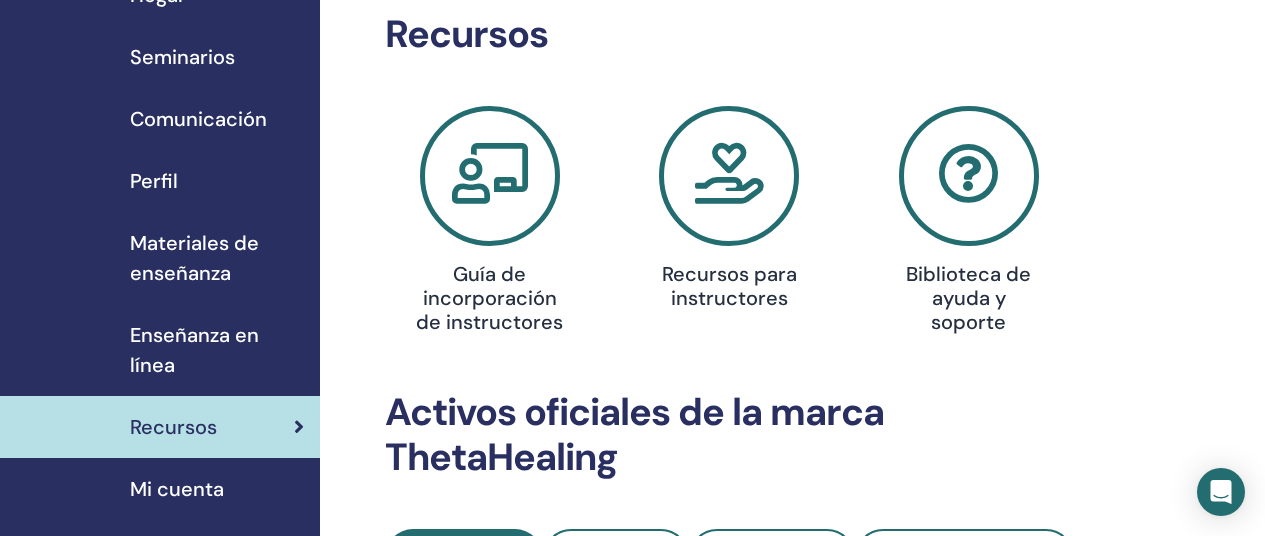 click at bounding box center [729, 176] 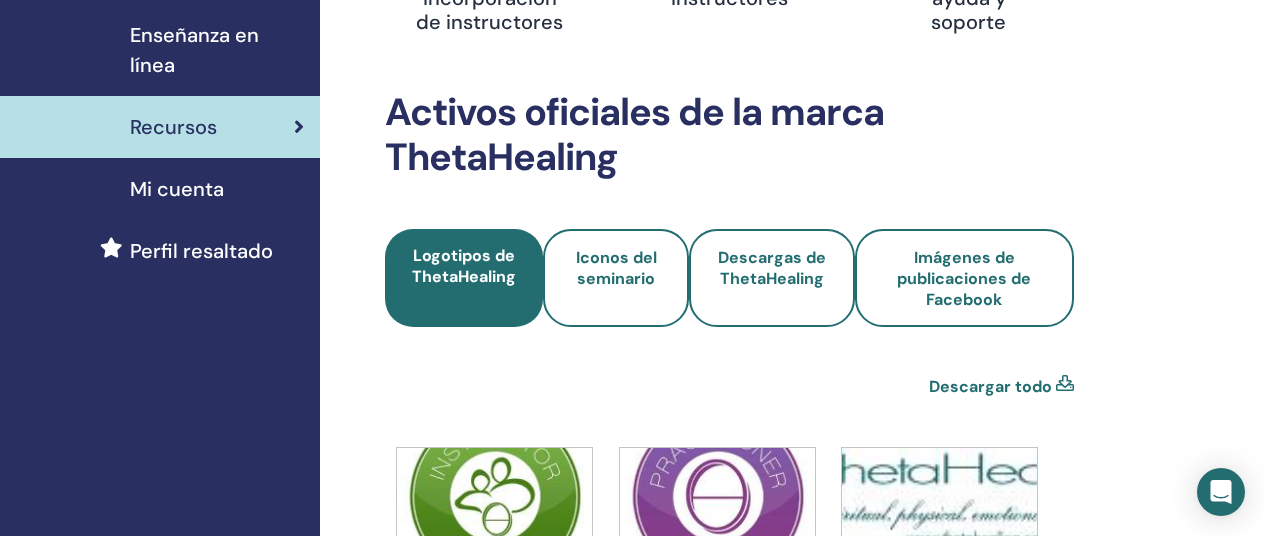 scroll, scrollTop: 0, scrollLeft: 0, axis: both 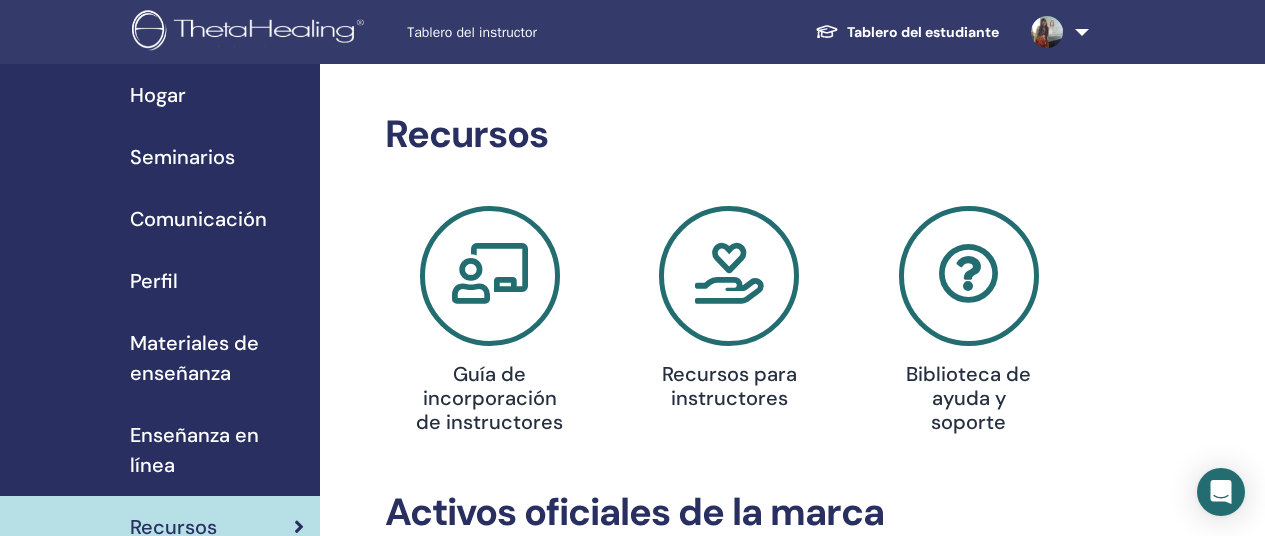 click on "Hogar" at bounding box center (158, 95) 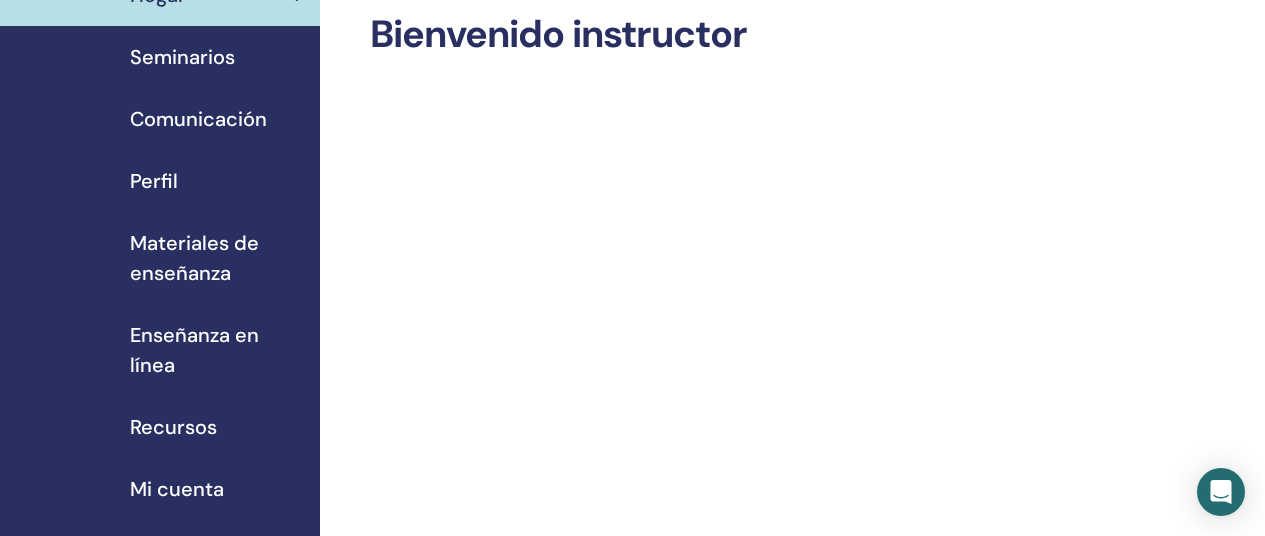 scroll, scrollTop: 0, scrollLeft: 0, axis: both 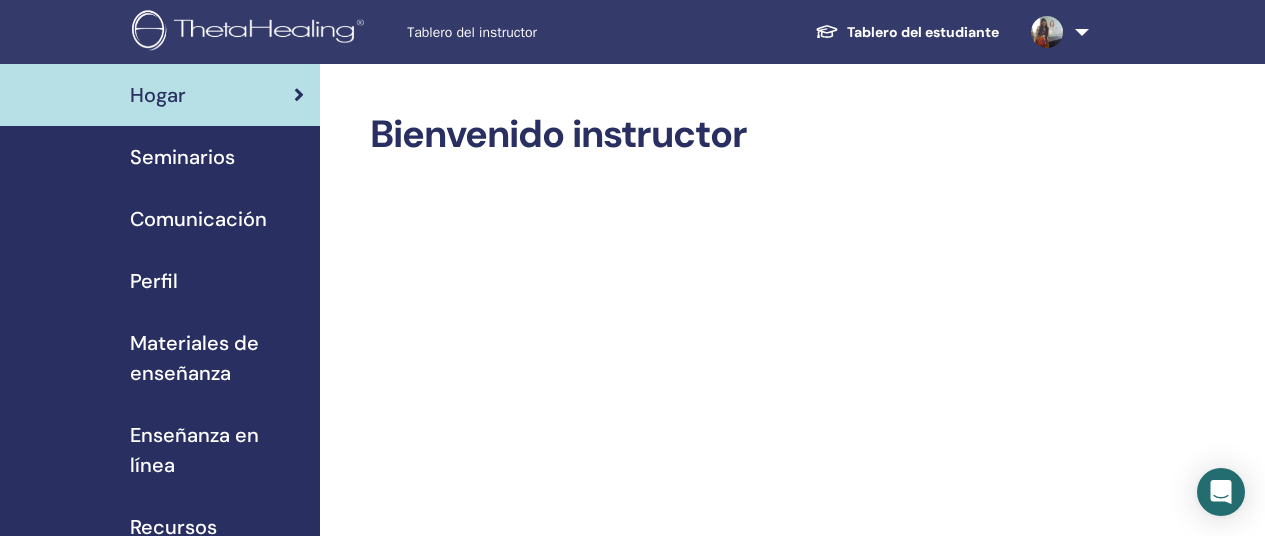 click on "Seminarios" at bounding box center [182, 157] 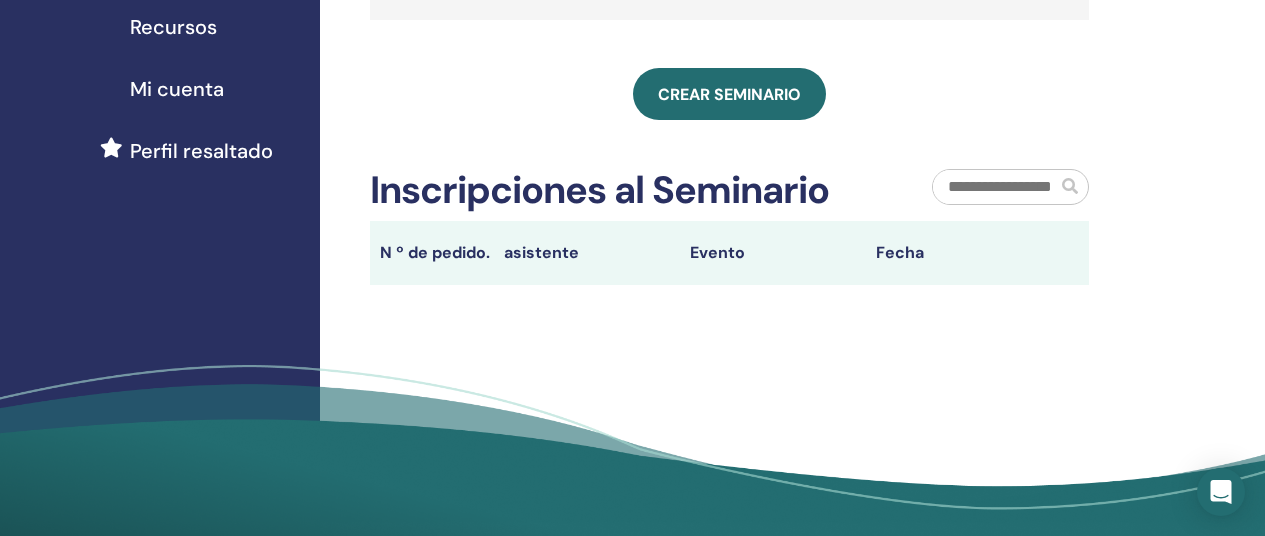 scroll, scrollTop: 200, scrollLeft: 0, axis: vertical 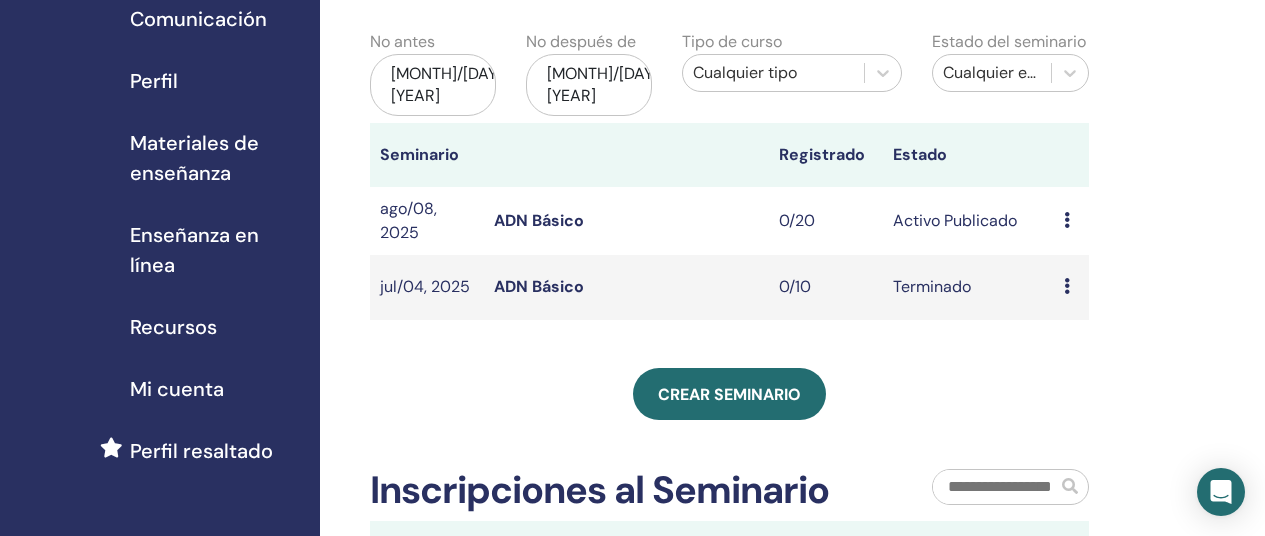 click on "Materiales de enseñanza" at bounding box center [217, 158] 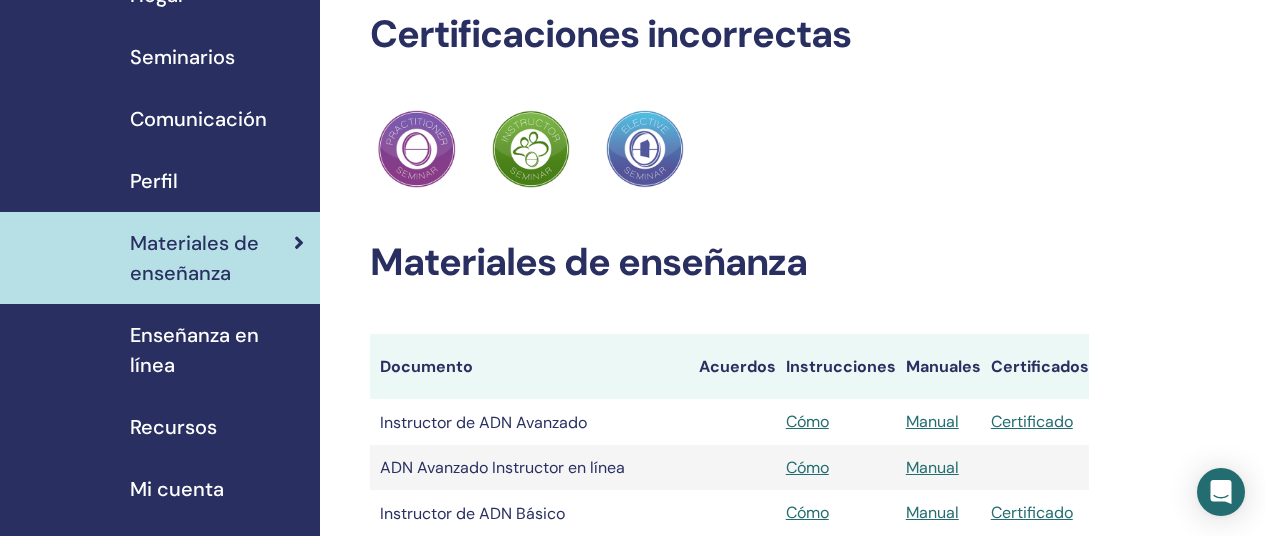 scroll, scrollTop: 200, scrollLeft: 0, axis: vertical 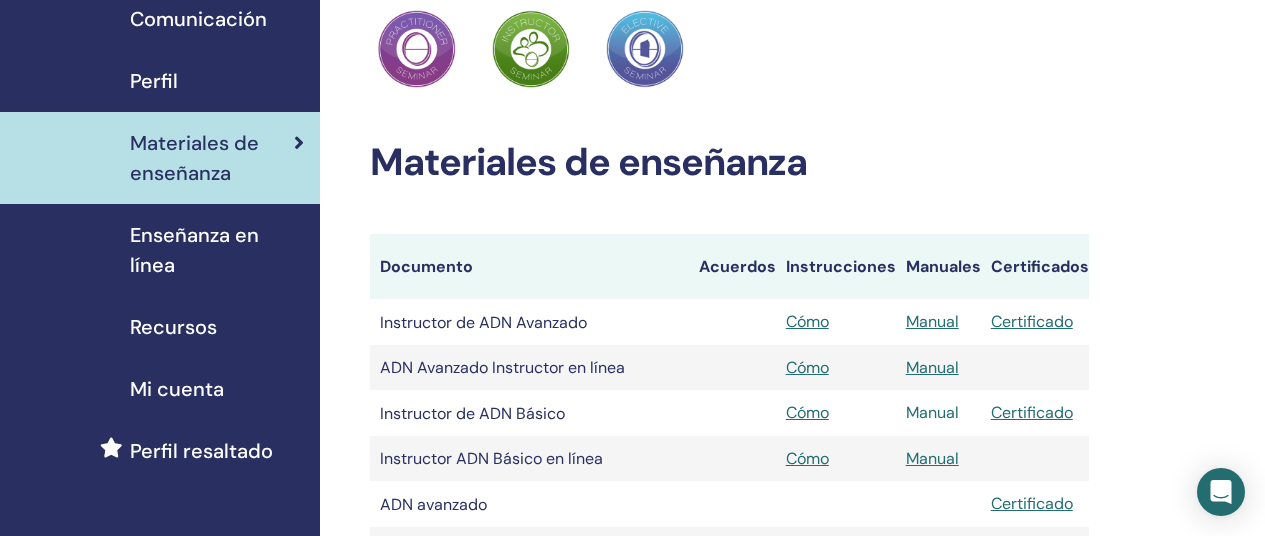 click on "Manual" at bounding box center [932, 412] 